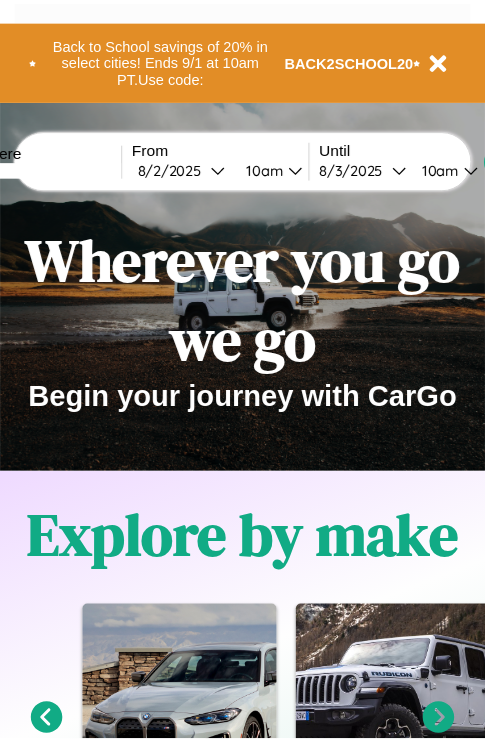 scroll, scrollTop: 0, scrollLeft: 0, axis: both 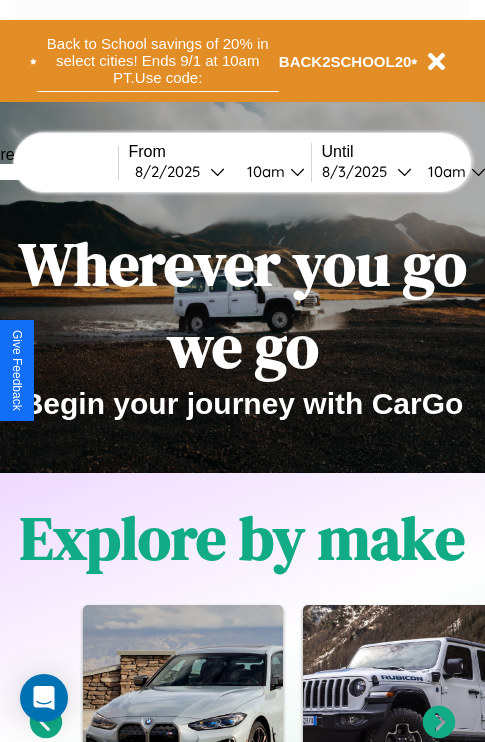 click on "Back to School savings of 20% in select cities! Ends 9/1 at 10am PT.  Use code:" at bounding box center [158, 61] 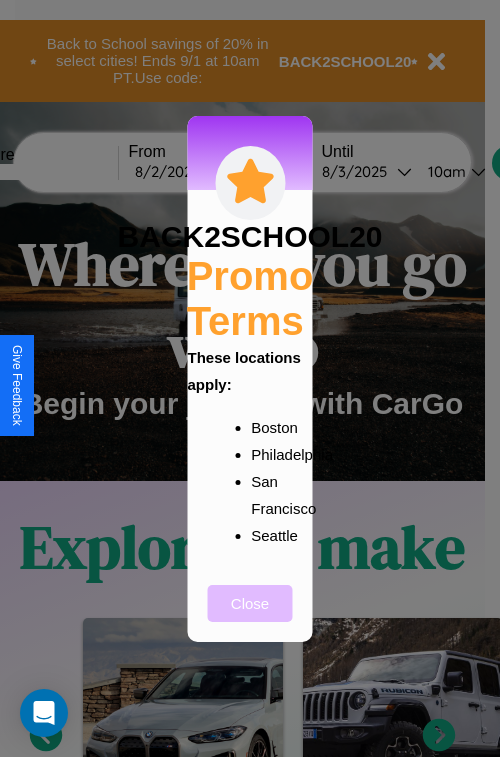 click on "Close" at bounding box center [250, 603] 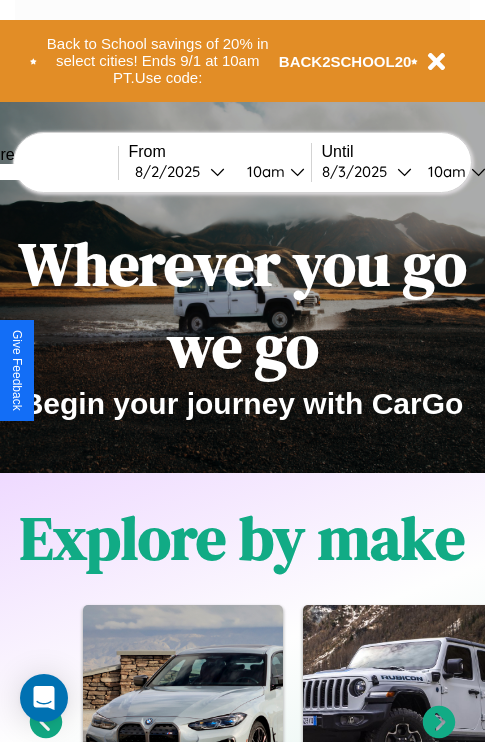 click at bounding box center [43, 172] 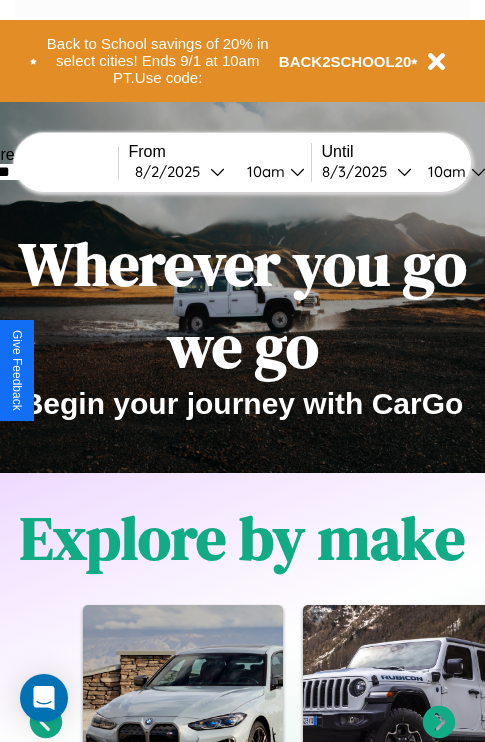 type on "*******" 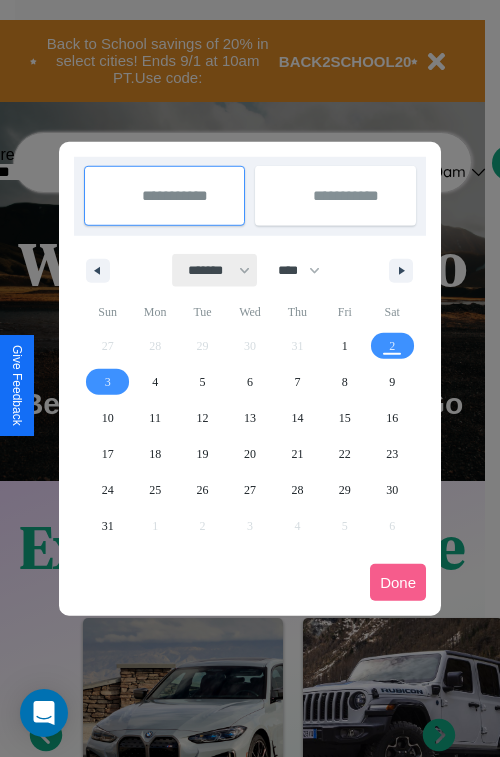 click on "******* ******** ***** ***** *** **** **** ****** ********* ******* ******** ********" at bounding box center [215, 270] 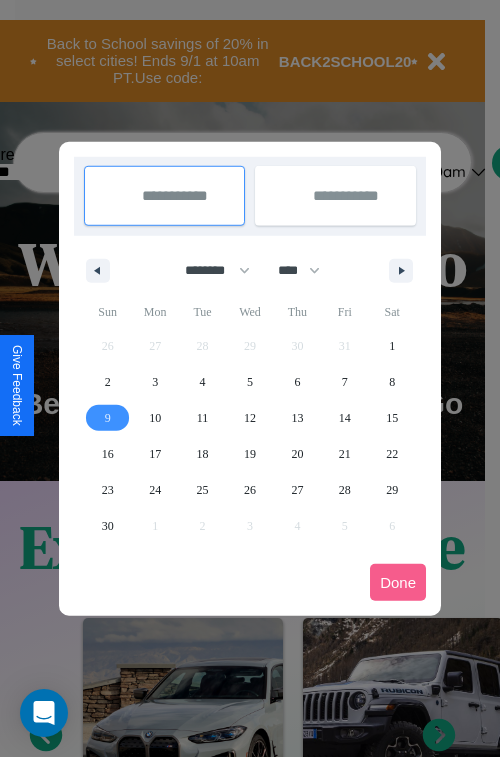 click on "9" at bounding box center (108, 418) 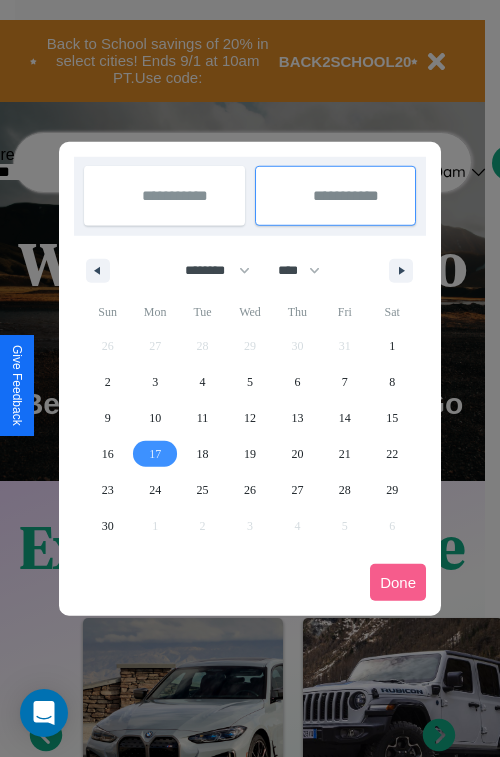 click on "17" at bounding box center [155, 454] 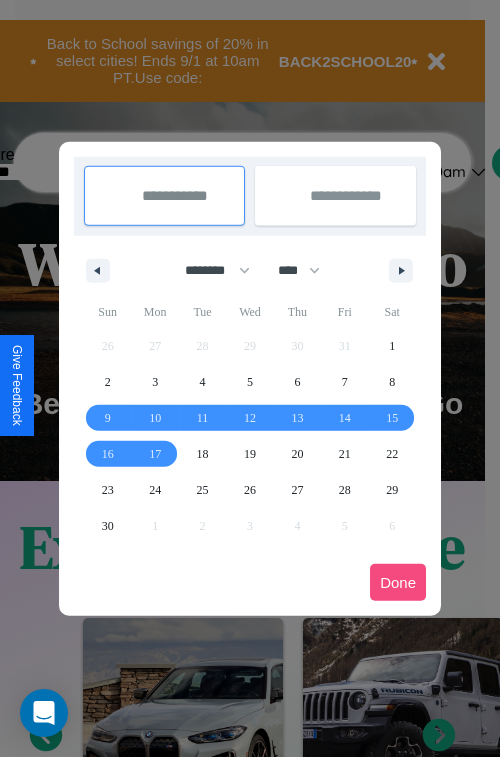 click on "Done" at bounding box center (398, 582) 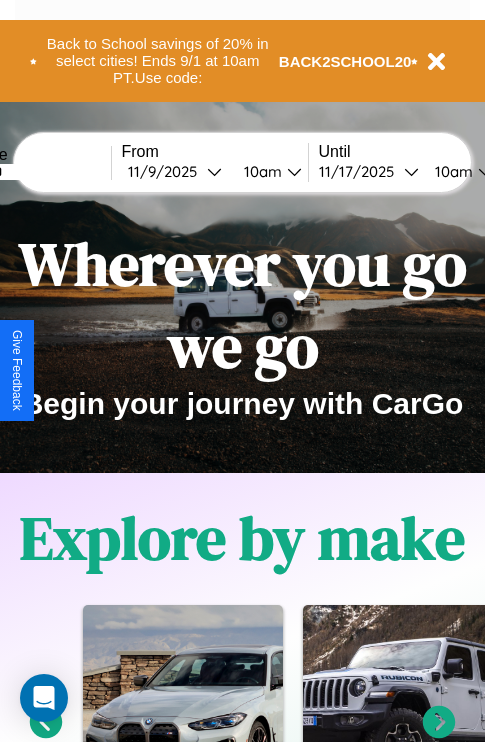 scroll, scrollTop: 0, scrollLeft: 74, axis: horizontal 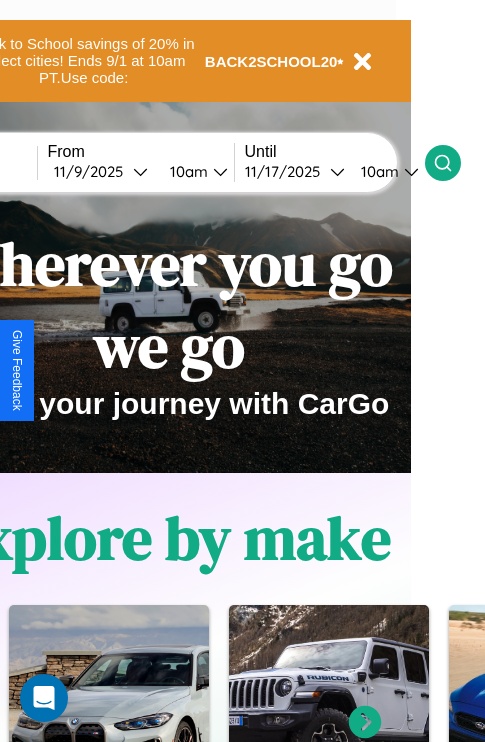 click 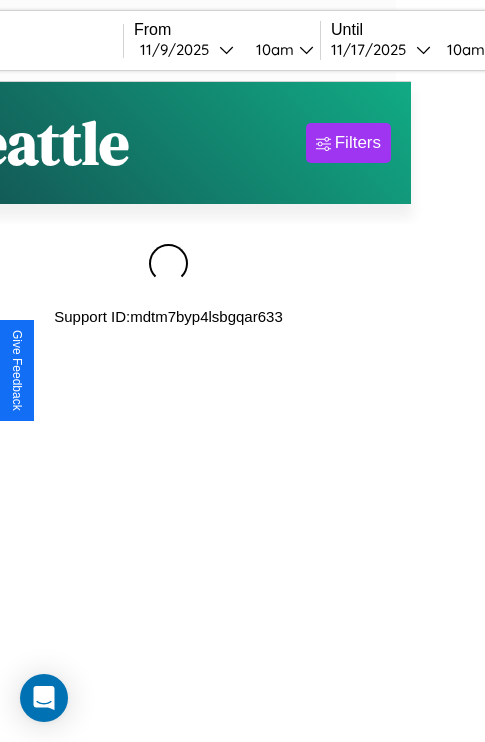 scroll, scrollTop: 0, scrollLeft: 0, axis: both 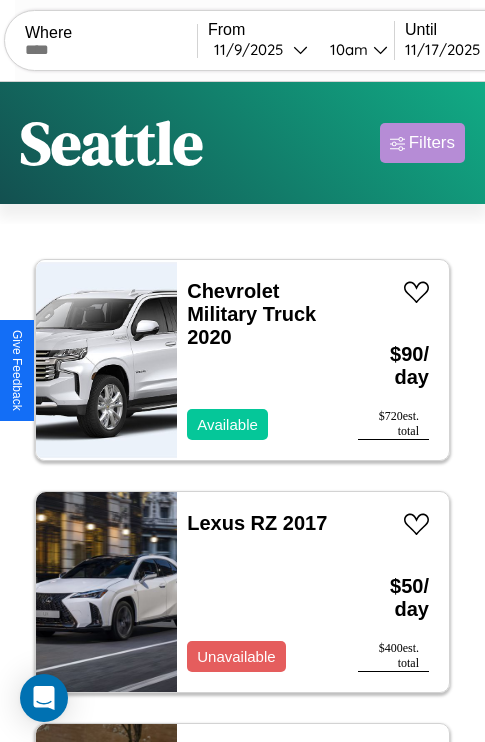 click on "Filters" at bounding box center [432, 143] 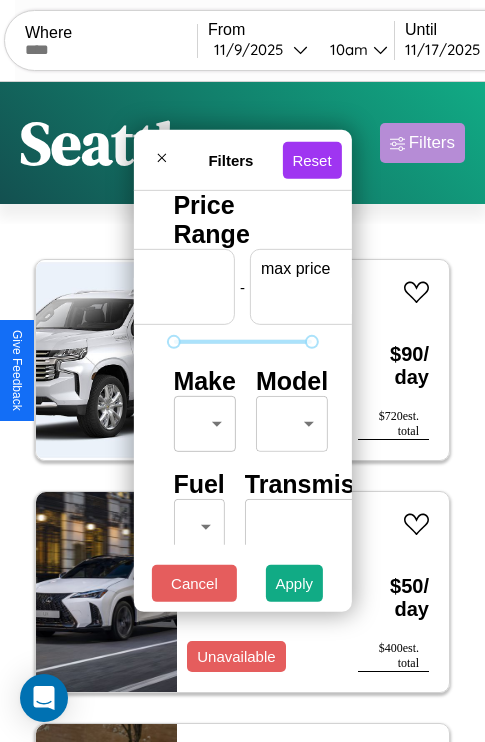 scroll, scrollTop: 0, scrollLeft: 124, axis: horizontal 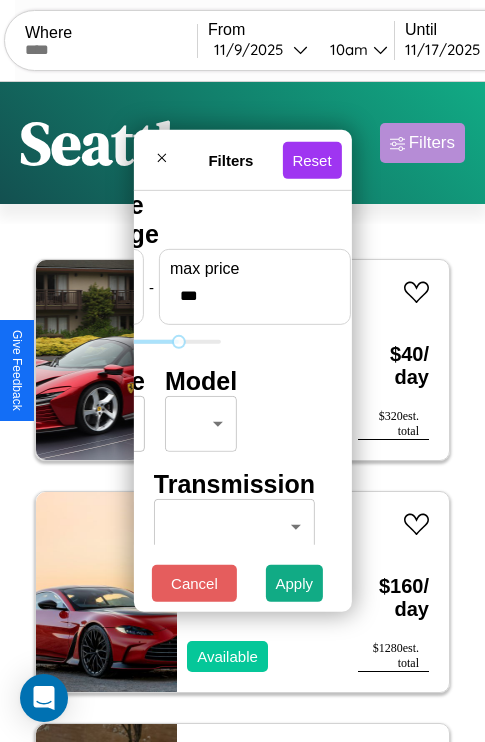 type on "***" 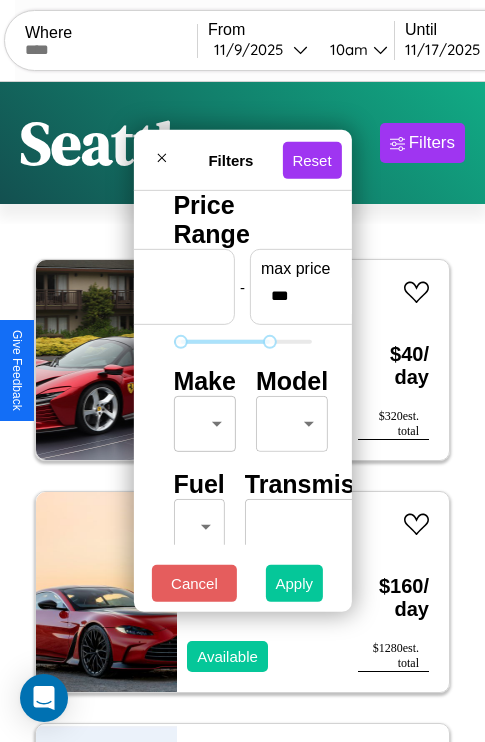 type on "**" 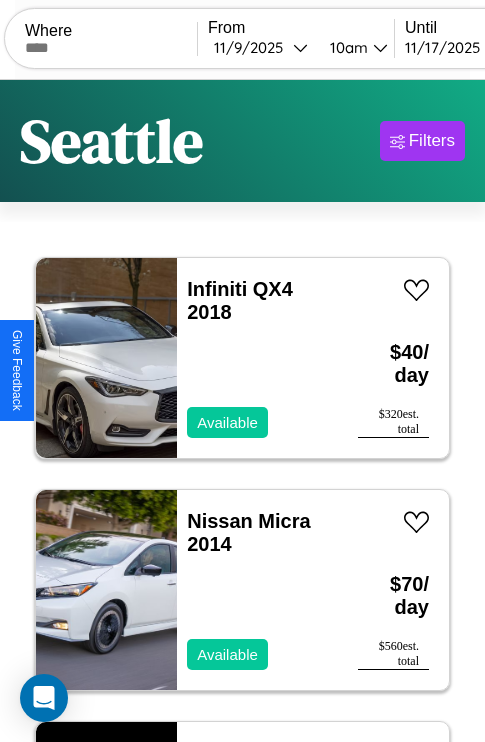 scroll, scrollTop: 0, scrollLeft: 0, axis: both 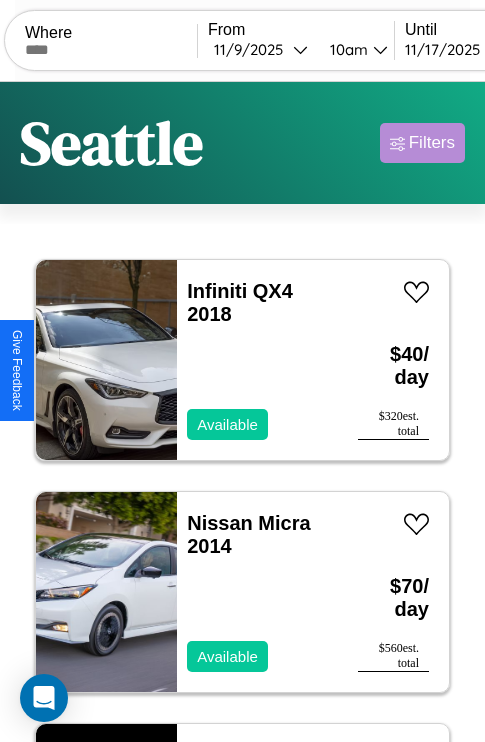 click on "Filters" at bounding box center (432, 143) 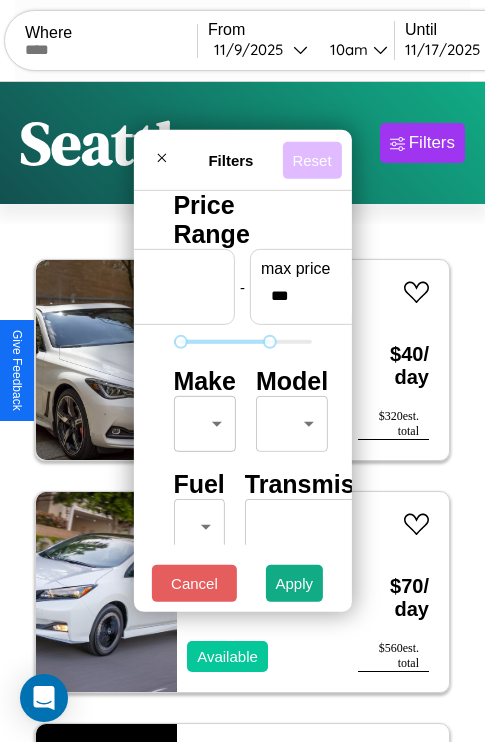 click on "Reset" at bounding box center (311, 159) 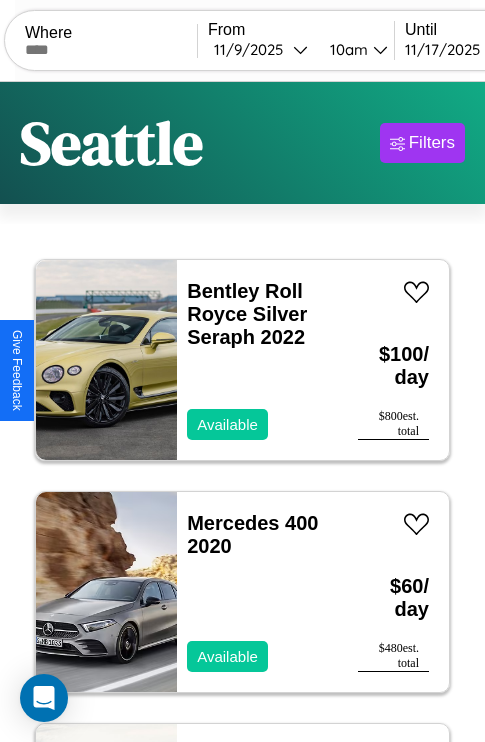 scroll, scrollTop: 95, scrollLeft: 0, axis: vertical 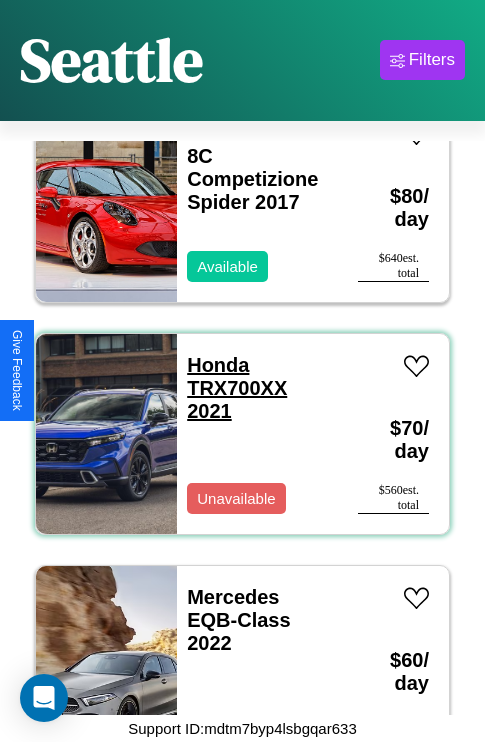 click on "Honda   TRX700XX   2021" at bounding box center (237, 388) 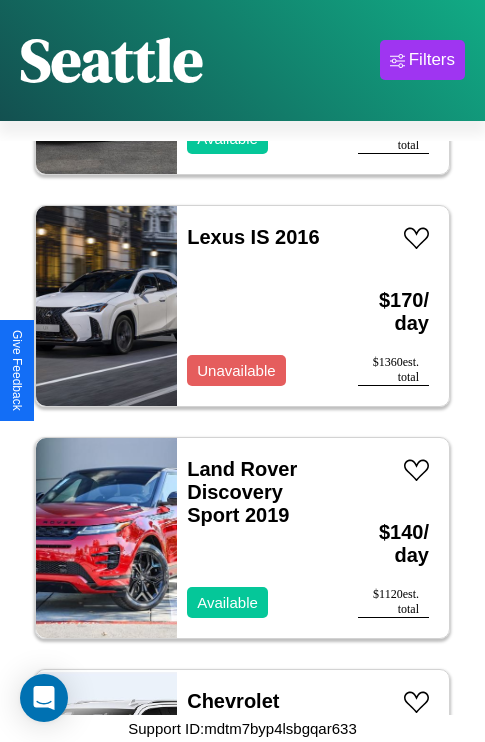scroll, scrollTop: 7499, scrollLeft: 0, axis: vertical 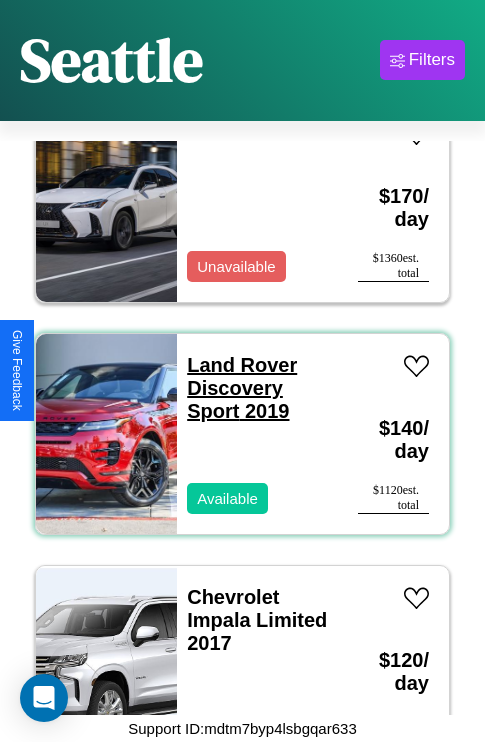 click on "Land Rover   Discovery Sport   2019" at bounding box center (242, 388) 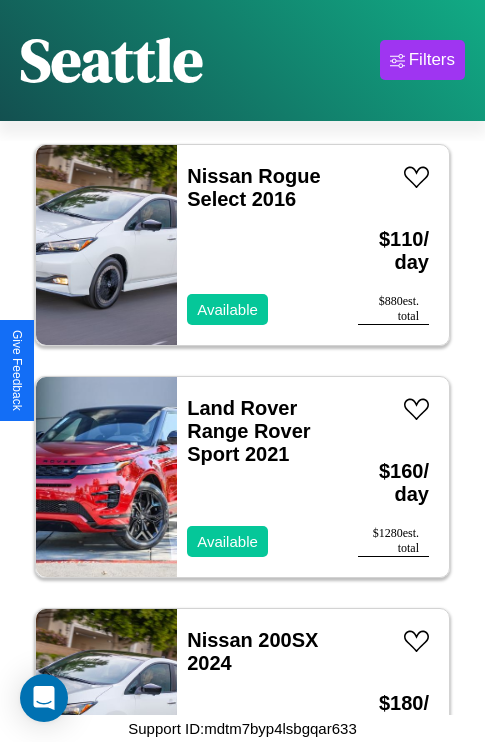 scroll, scrollTop: 14691, scrollLeft: 0, axis: vertical 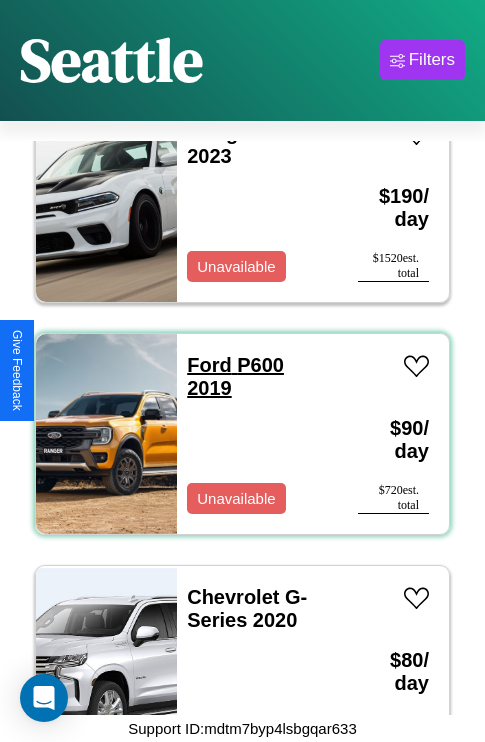 click on "Ford   P600   2019" at bounding box center [235, 376] 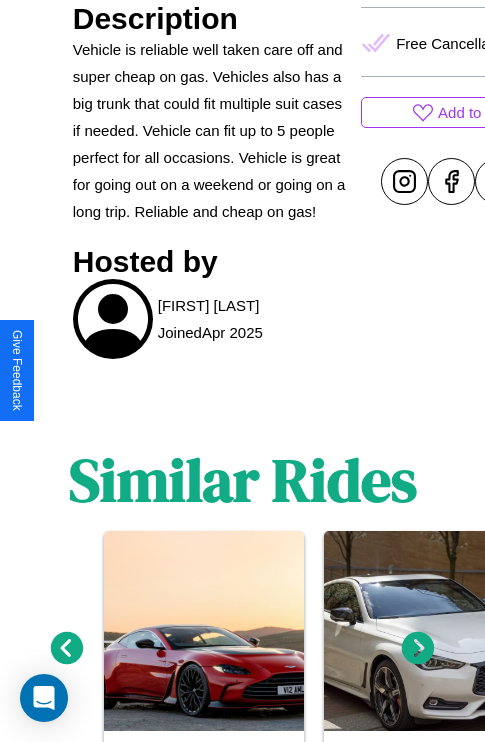 scroll, scrollTop: 1073, scrollLeft: 0, axis: vertical 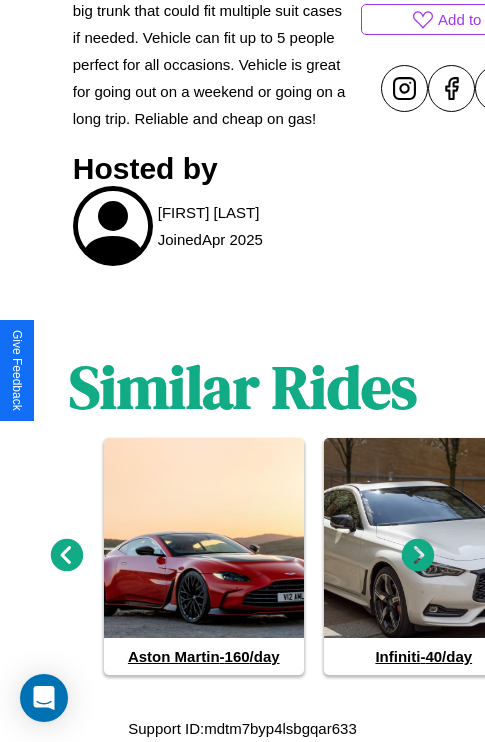 click 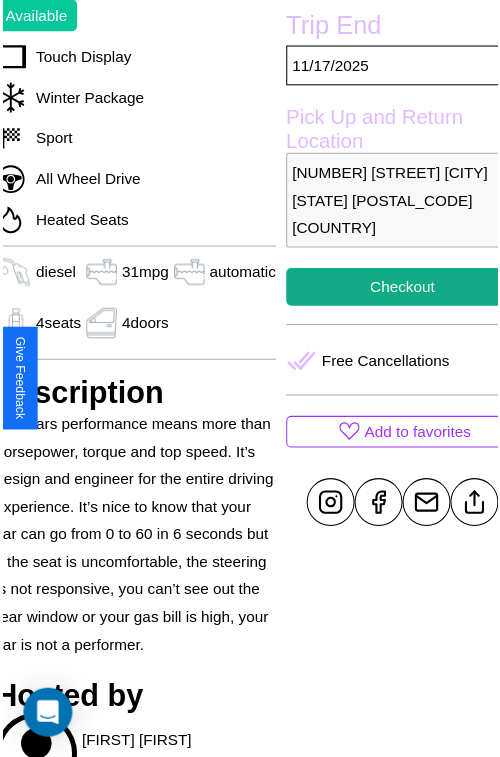 scroll, scrollTop: 627, scrollLeft: 88, axis: both 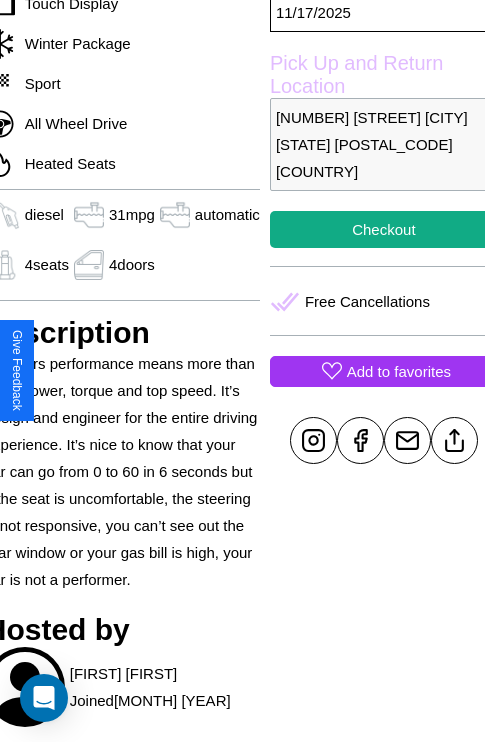 click on "Add to favorites" at bounding box center (399, 371) 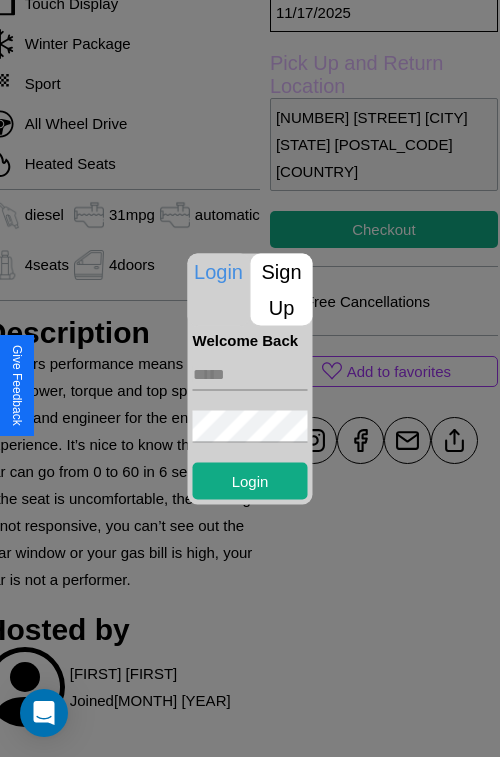 click on "Sign Up" at bounding box center [282, 289] 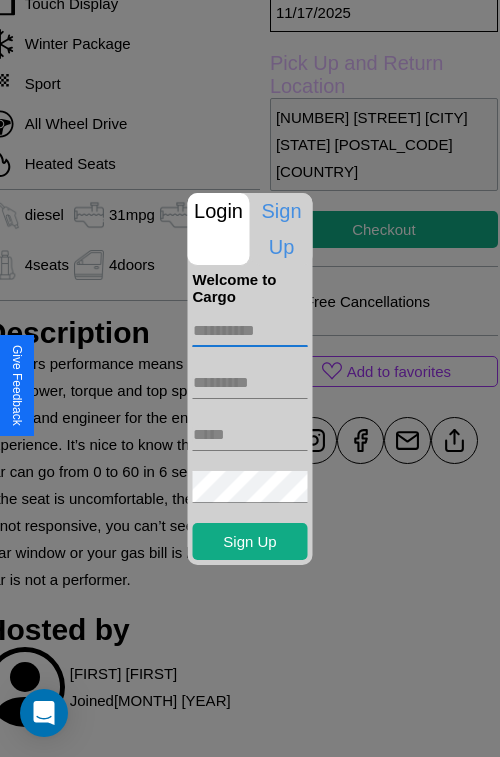 click at bounding box center [250, 331] 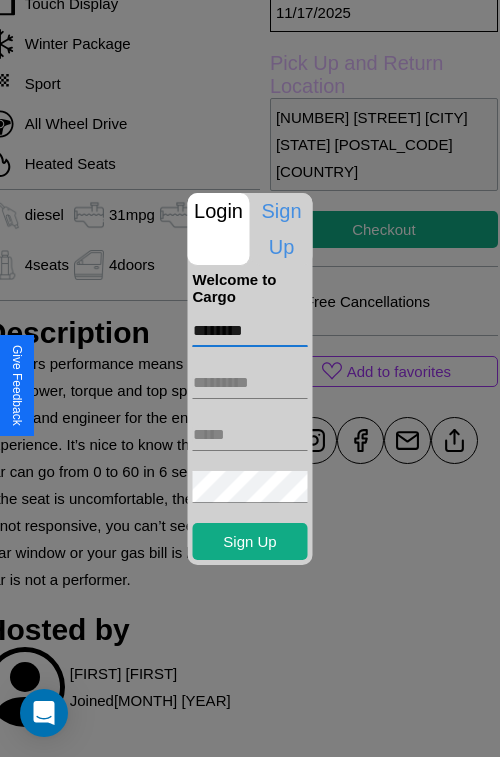 type on "********" 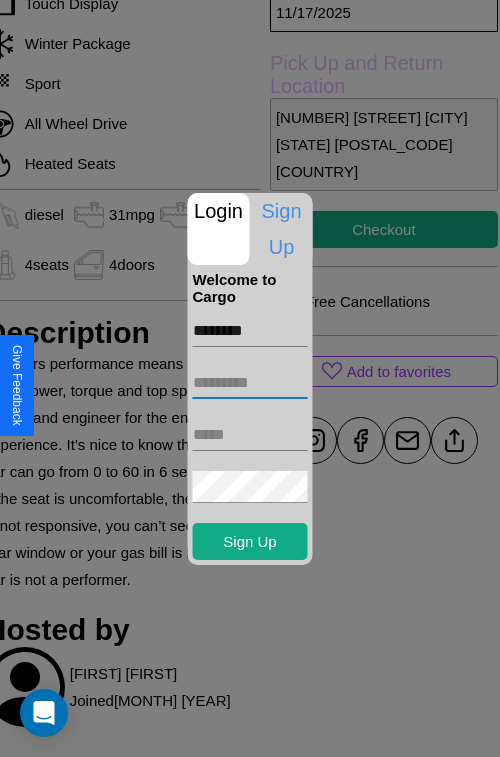 click at bounding box center [250, 383] 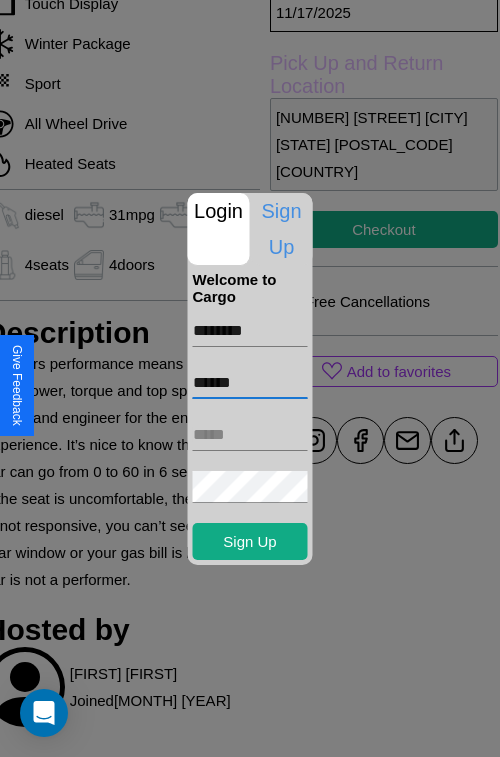 type on "******" 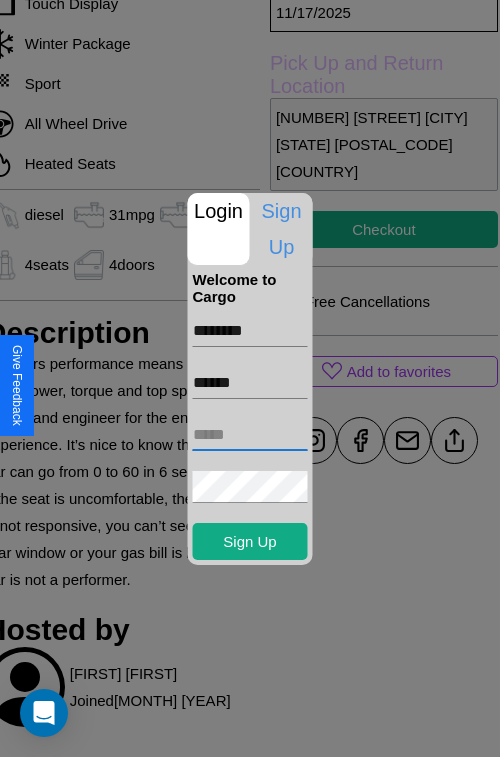 click at bounding box center (250, 435) 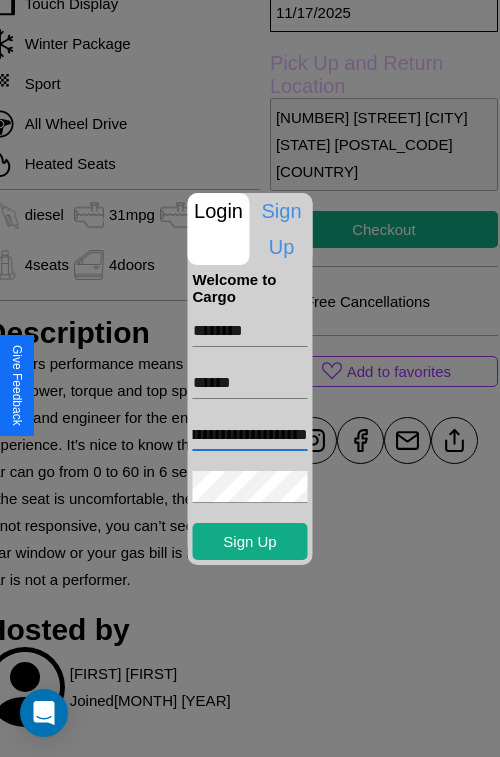 scroll, scrollTop: 0, scrollLeft: 94, axis: horizontal 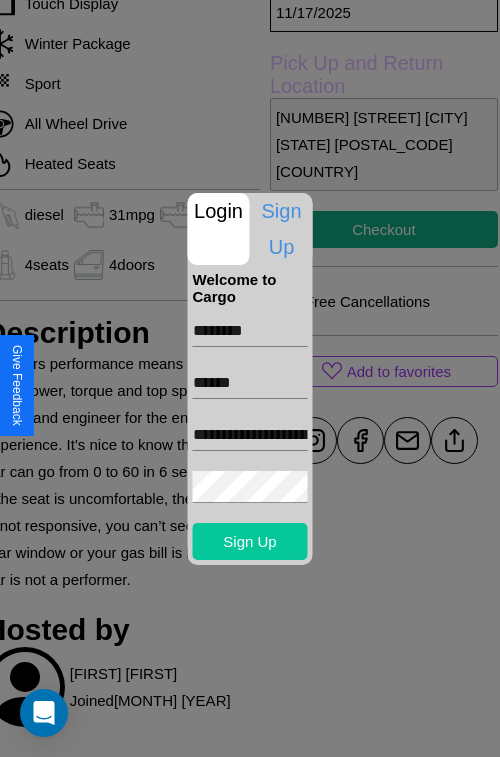 click on "Sign Up" at bounding box center (250, 541) 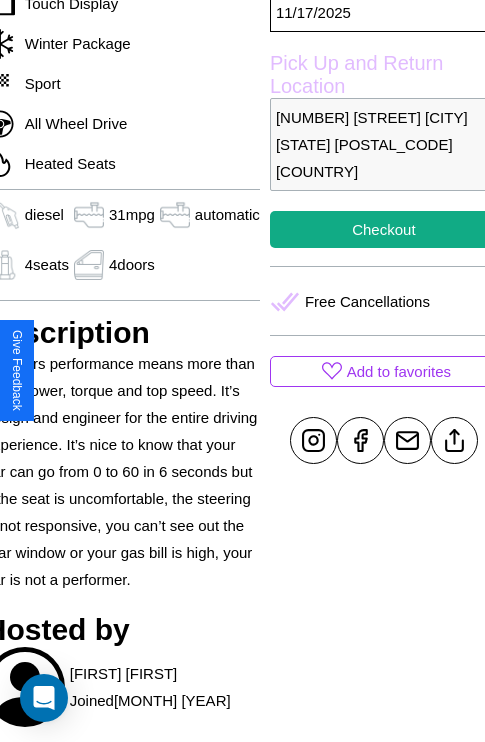 scroll, scrollTop: 696, scrollLeft: 88, axis: both 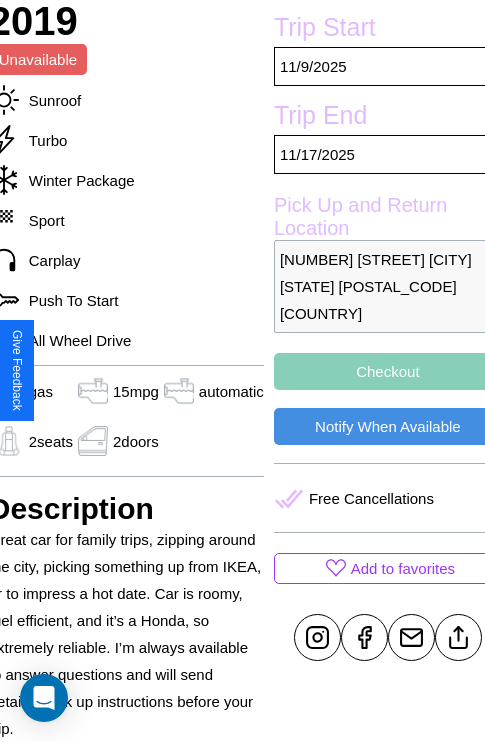 click on "Checkout" at bounding box center [388, 371] 